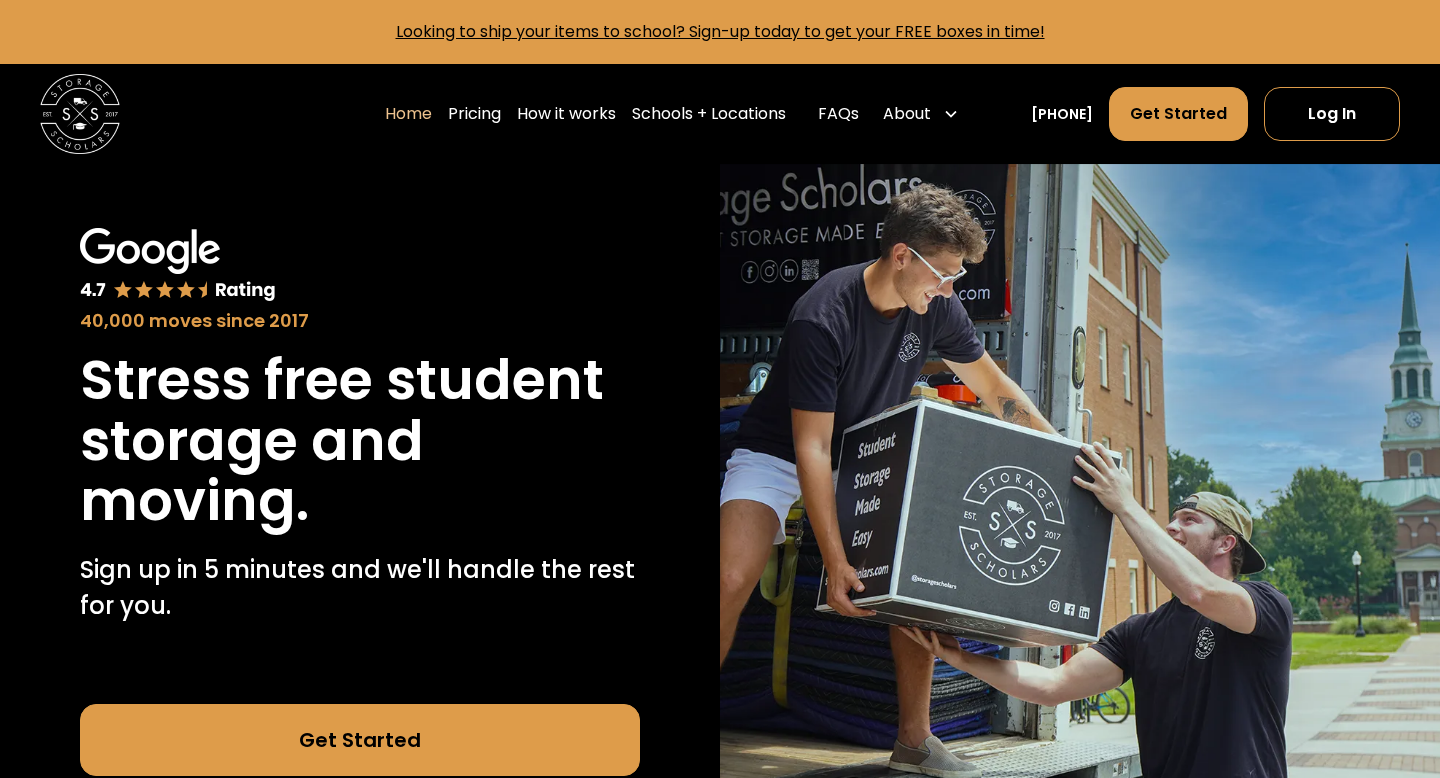scroll, scrollTop: 0, scrollLeft: 0, axis: both 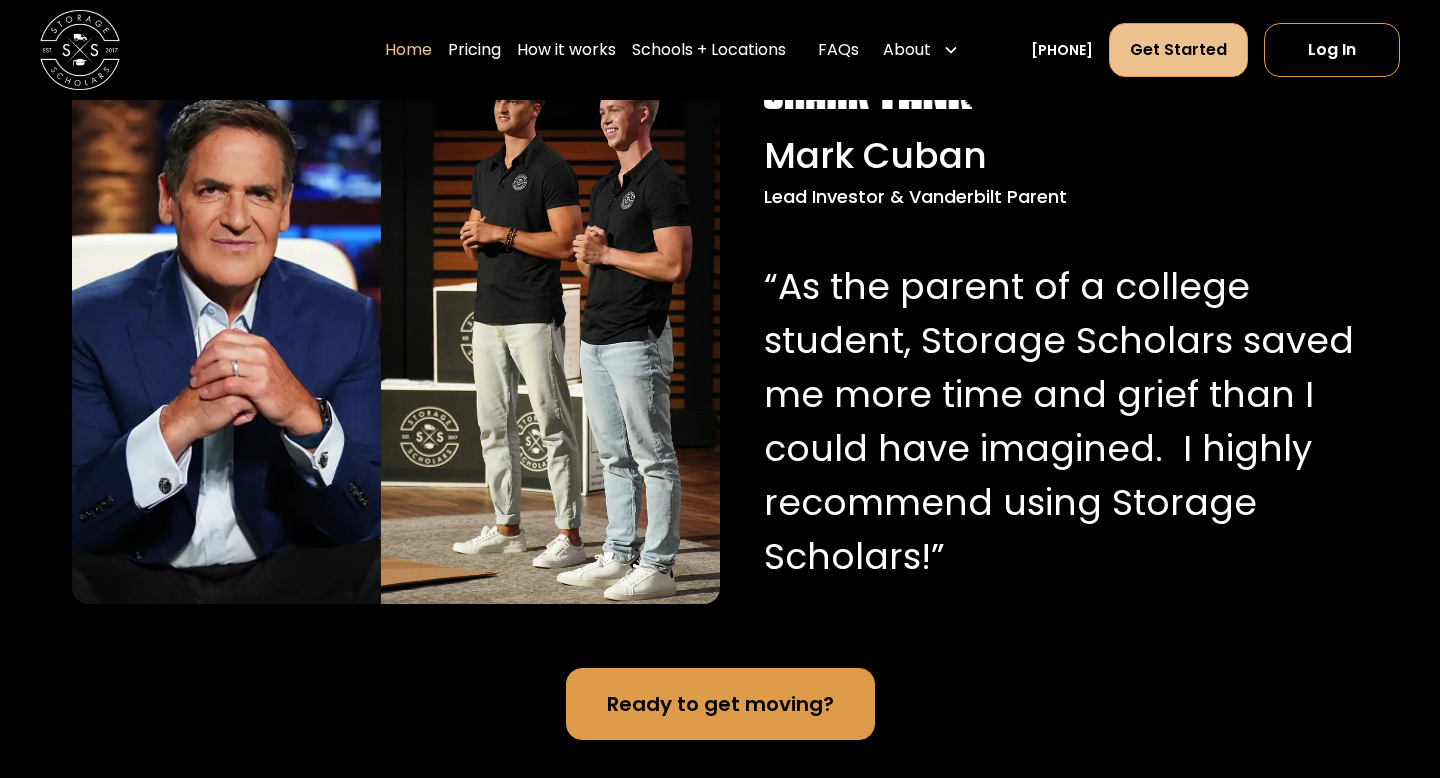 click on "Get Started" at bounding box center (1178, 50) 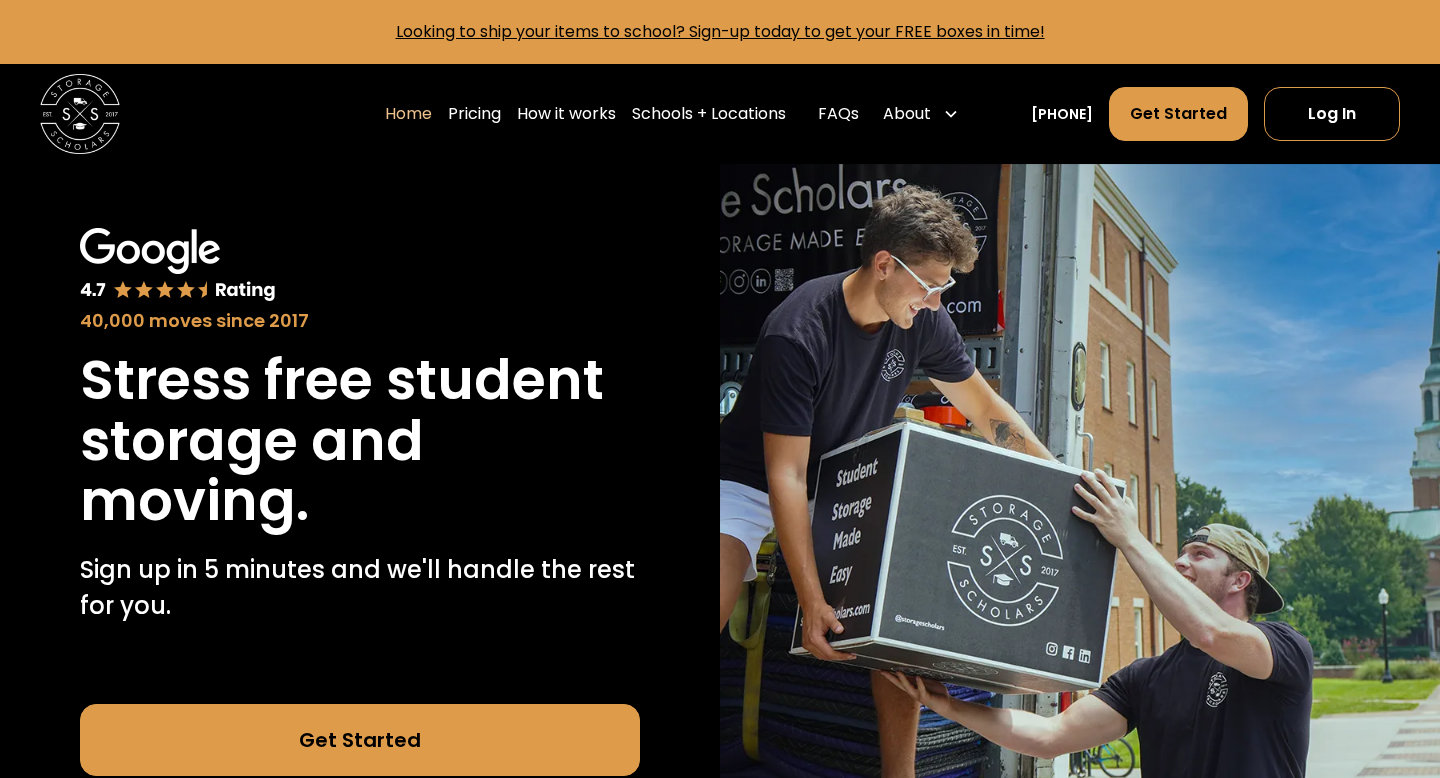scroll, scrollTop: 0, scrollLeft: 0, axis: both 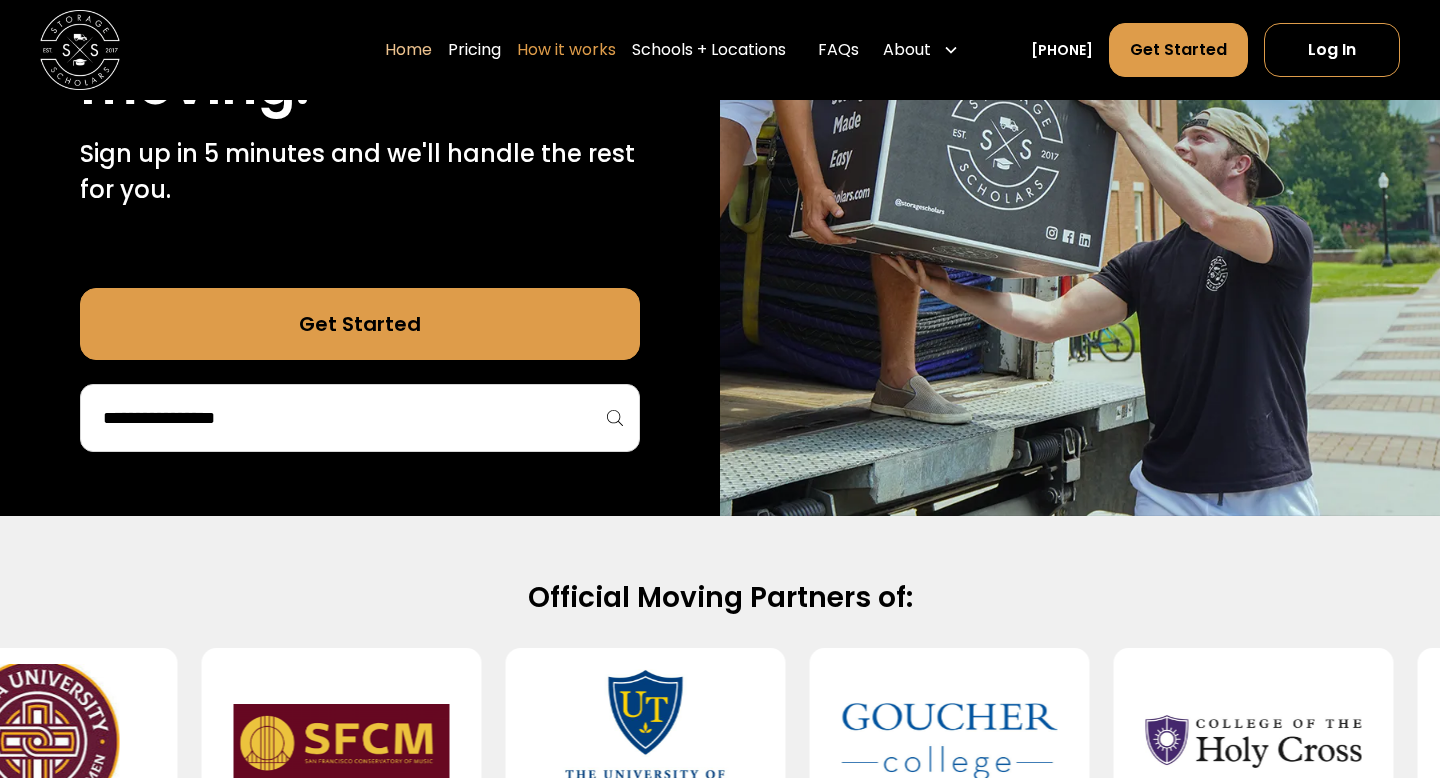 click on "How it works" at bounding box center (566, 50) 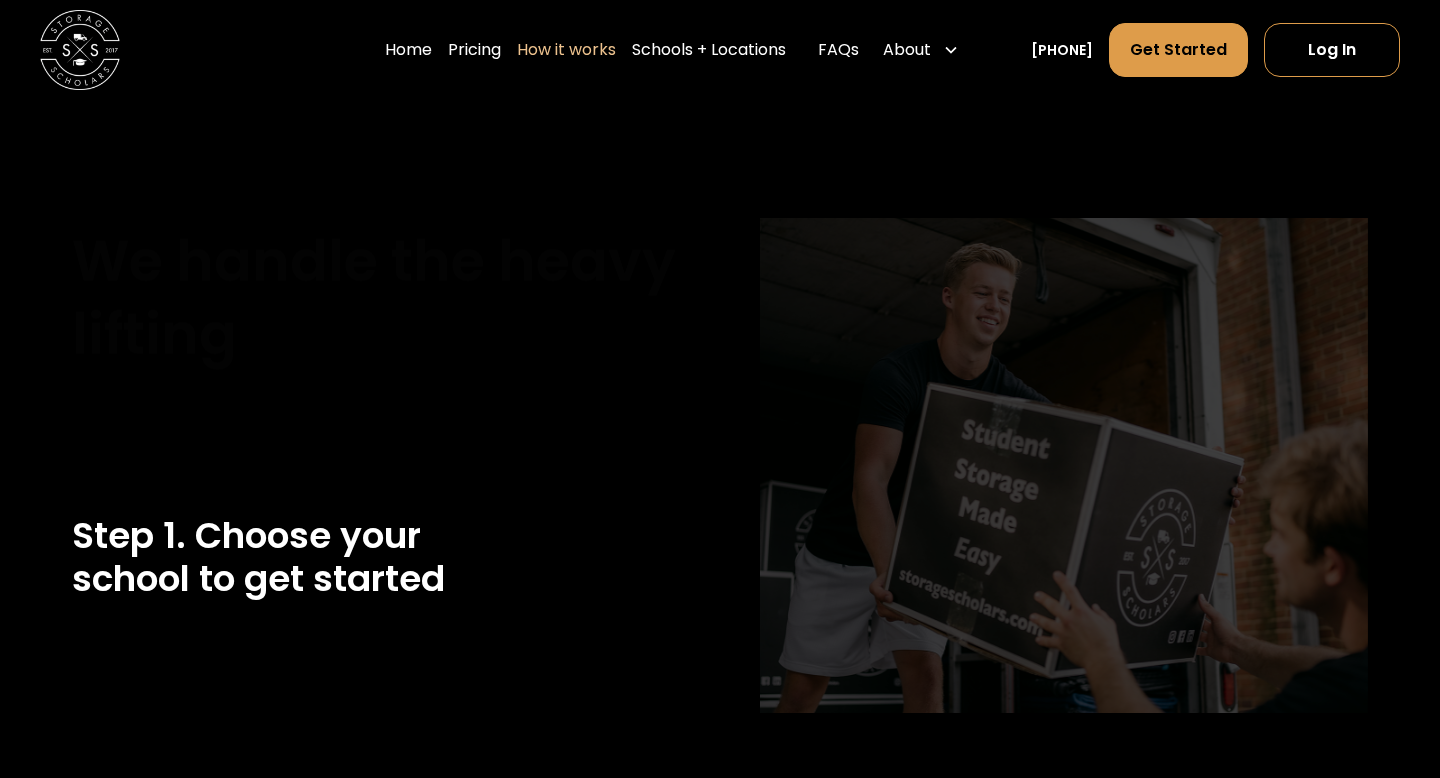 scroll, scrollTop: 0, scrollLeft: 0, axis: both 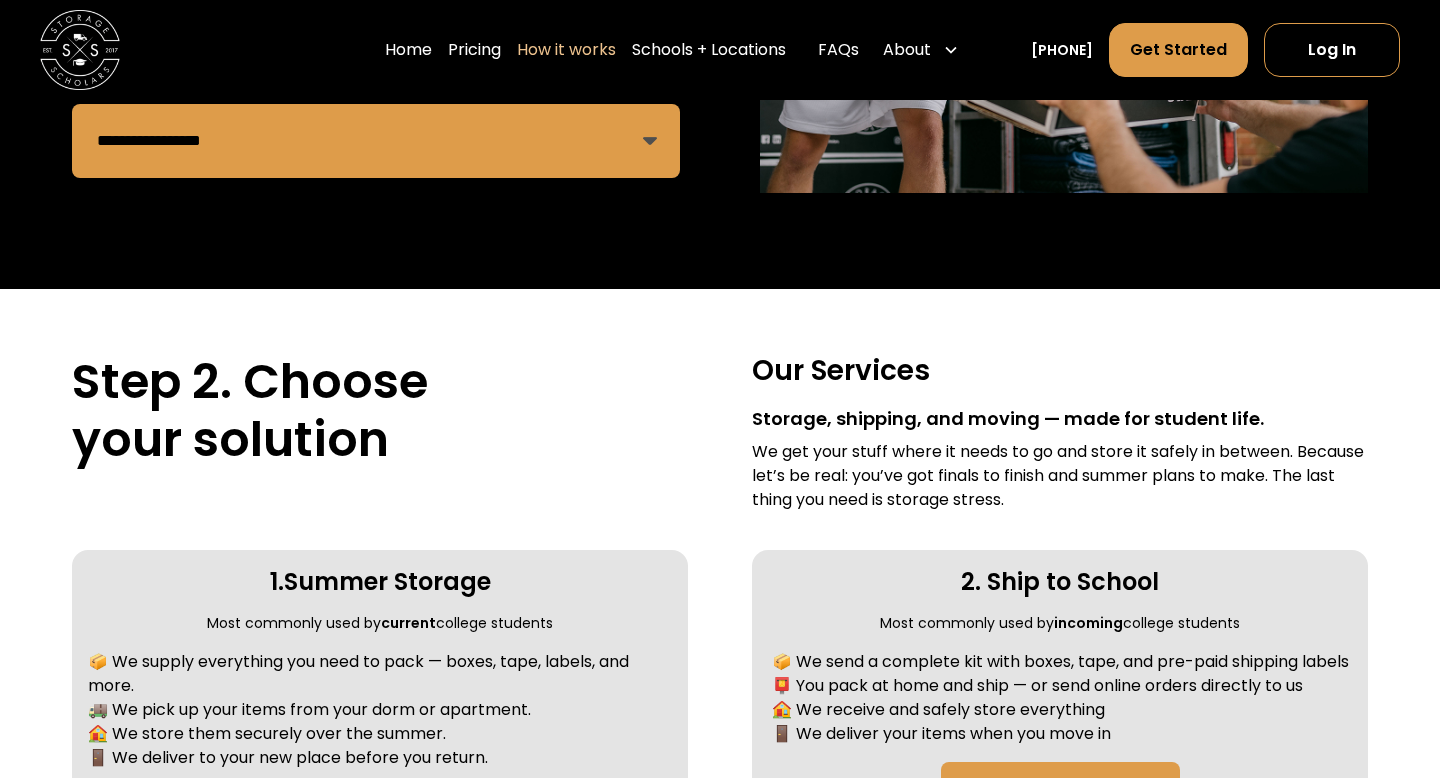 click on "**********" at bounding box center [376, 141] 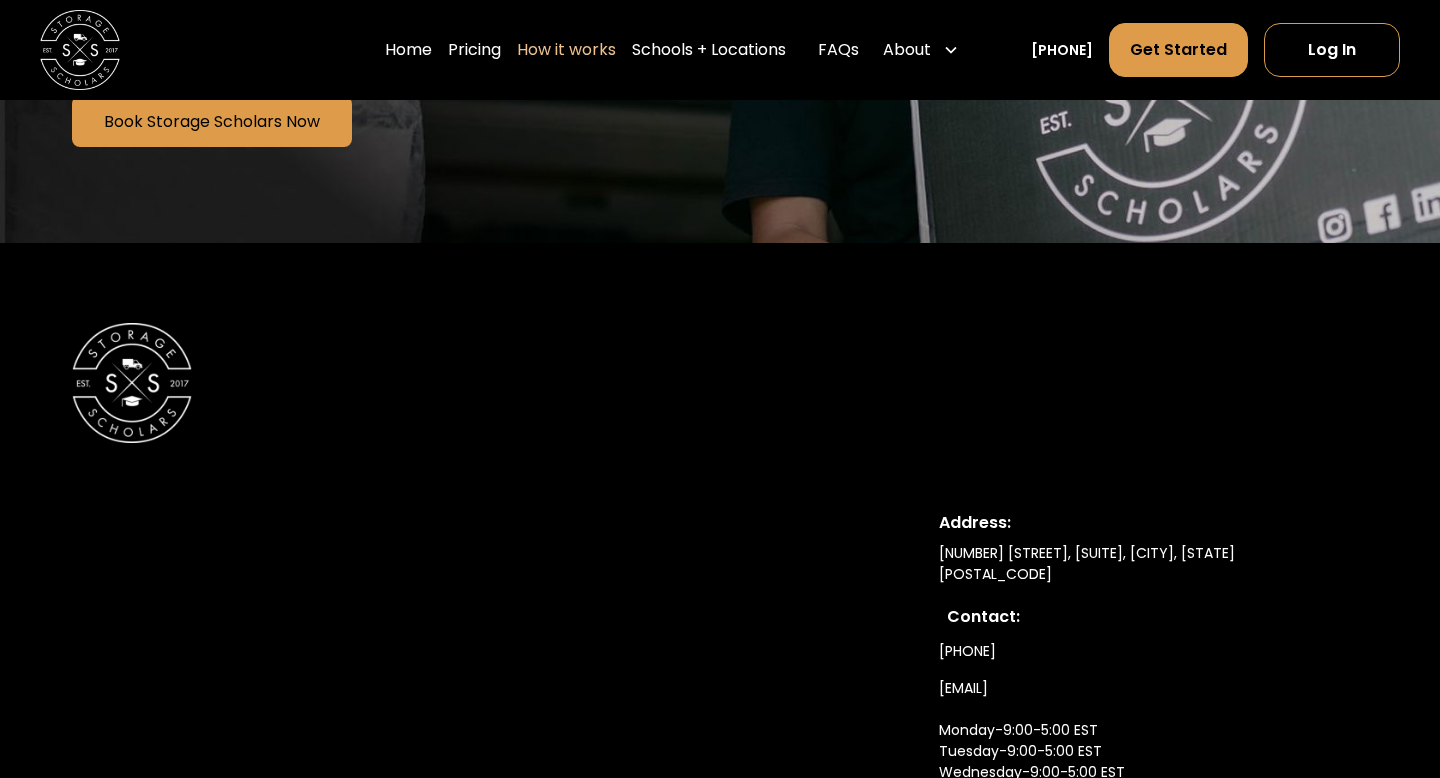 scroll, scrollTop: 5019, scrollLeft: 0, axis: vertical 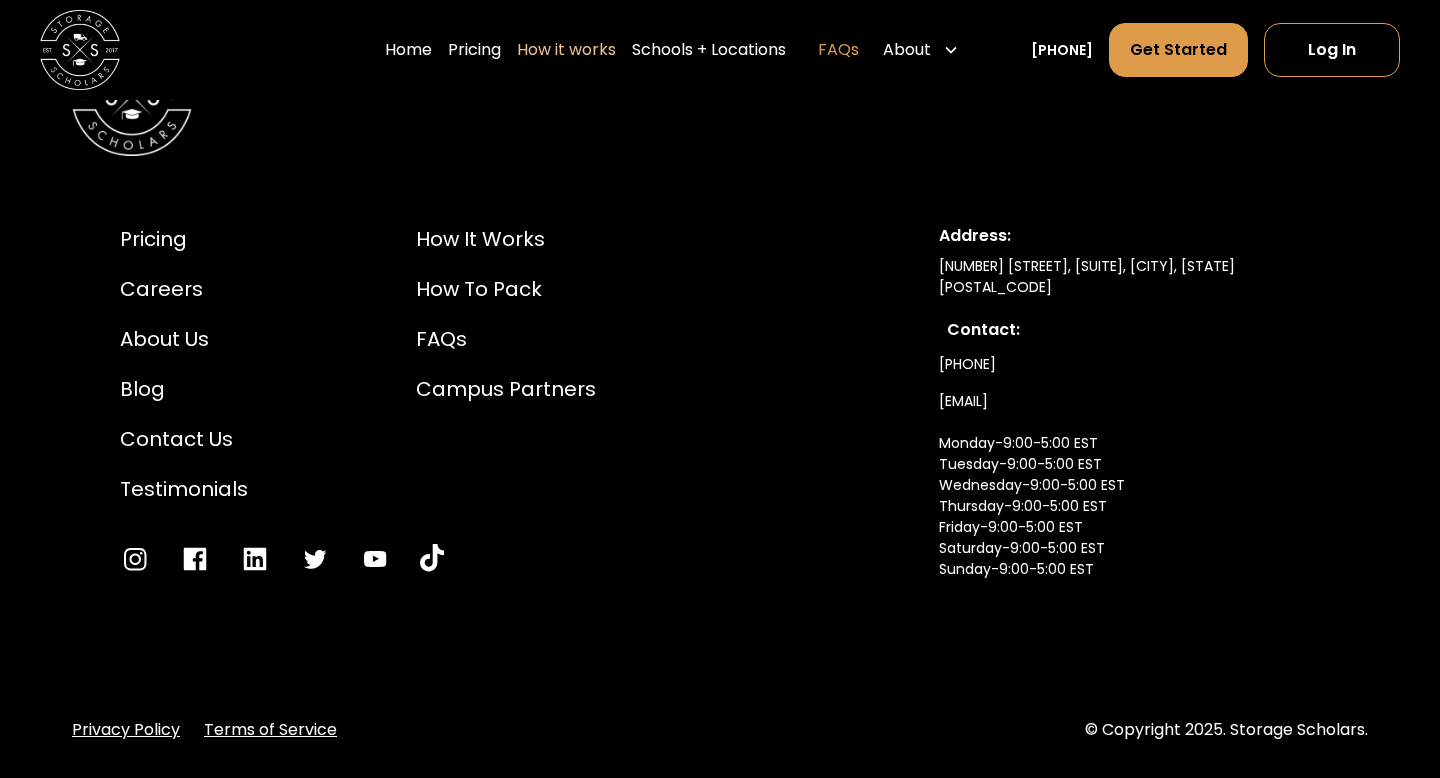 click on "FAQs" at bounding box center (838, 50) 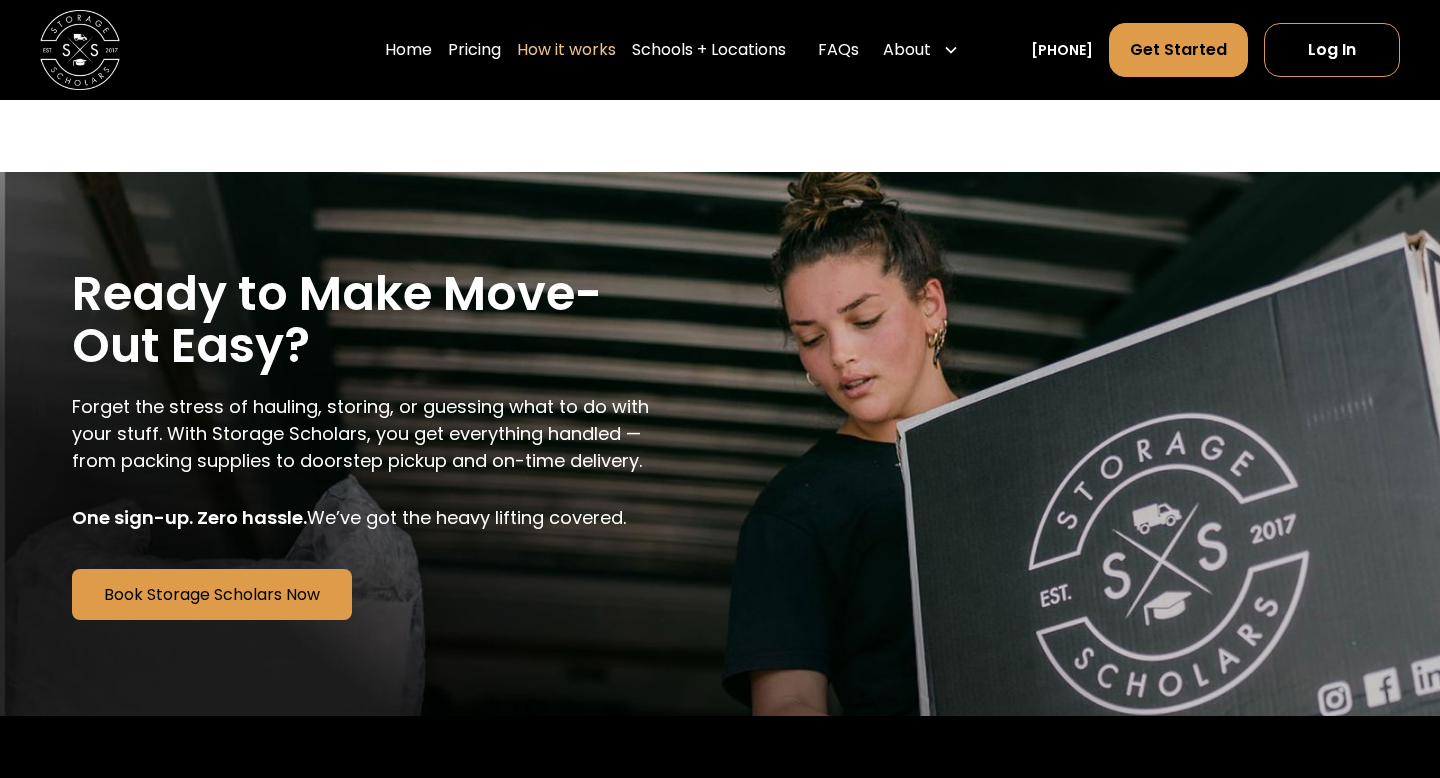 scroll, scrollTop: 4633, scrollLeft: 0, axis: vertical 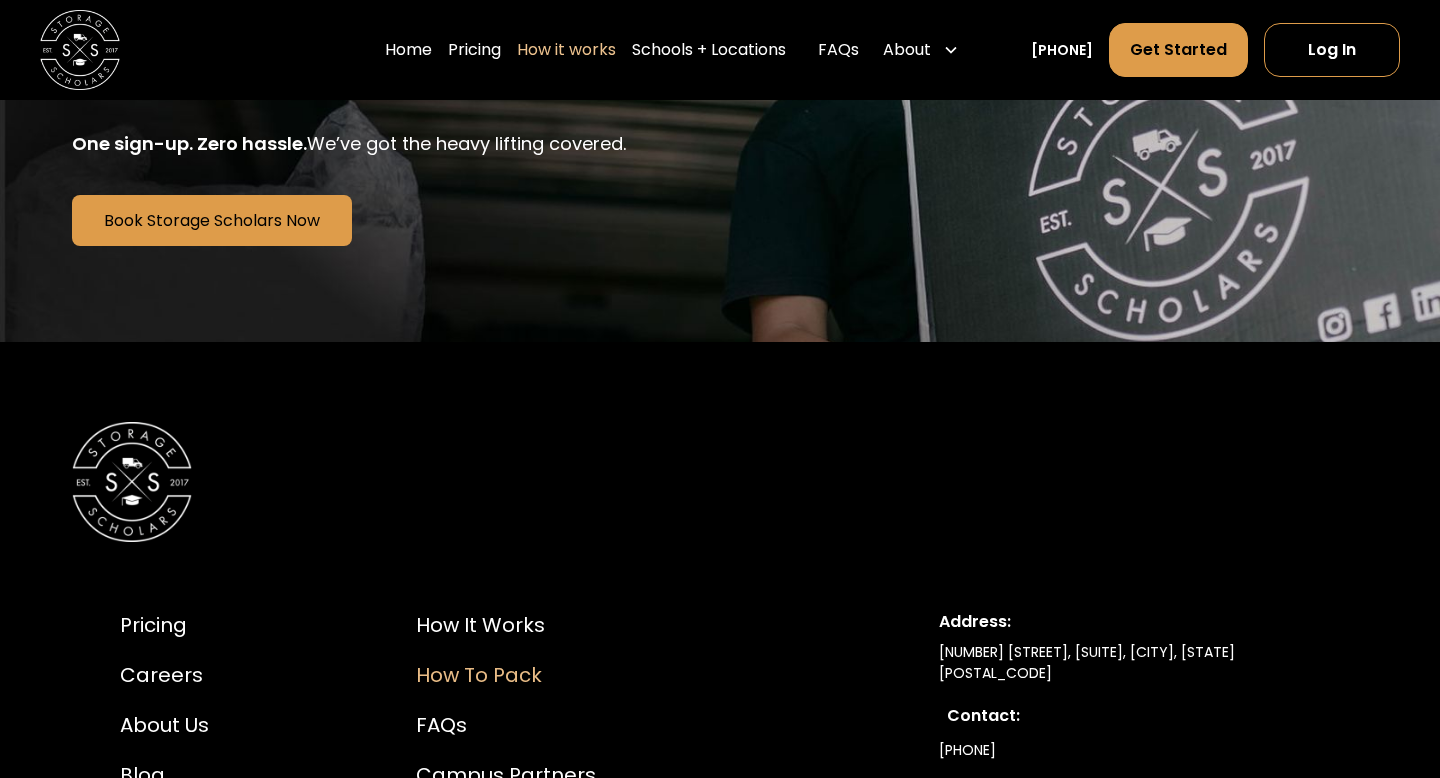 click on "How to Pack" at bounding box center [506, 675] 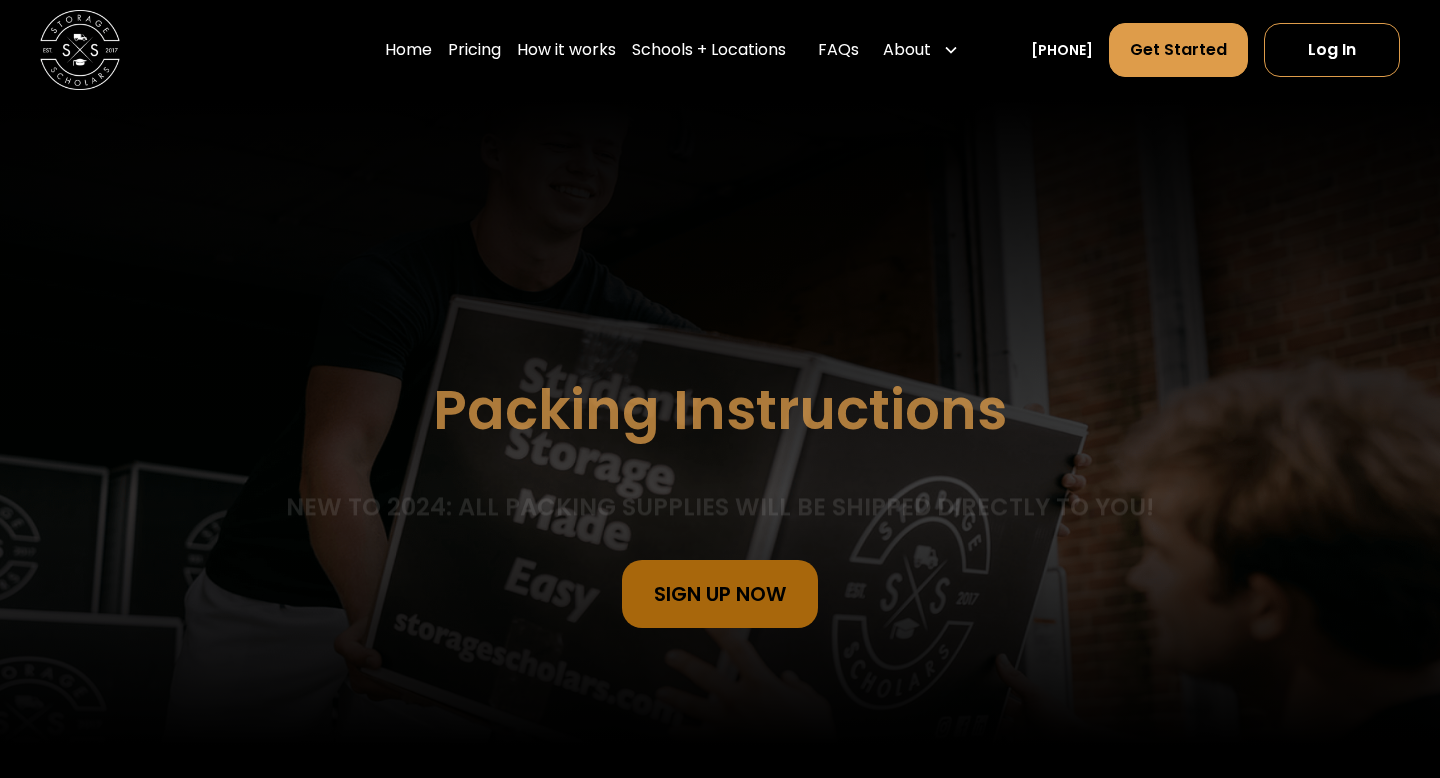 scroll, scrollTop: 0, scrollLeft: 0, axis: both 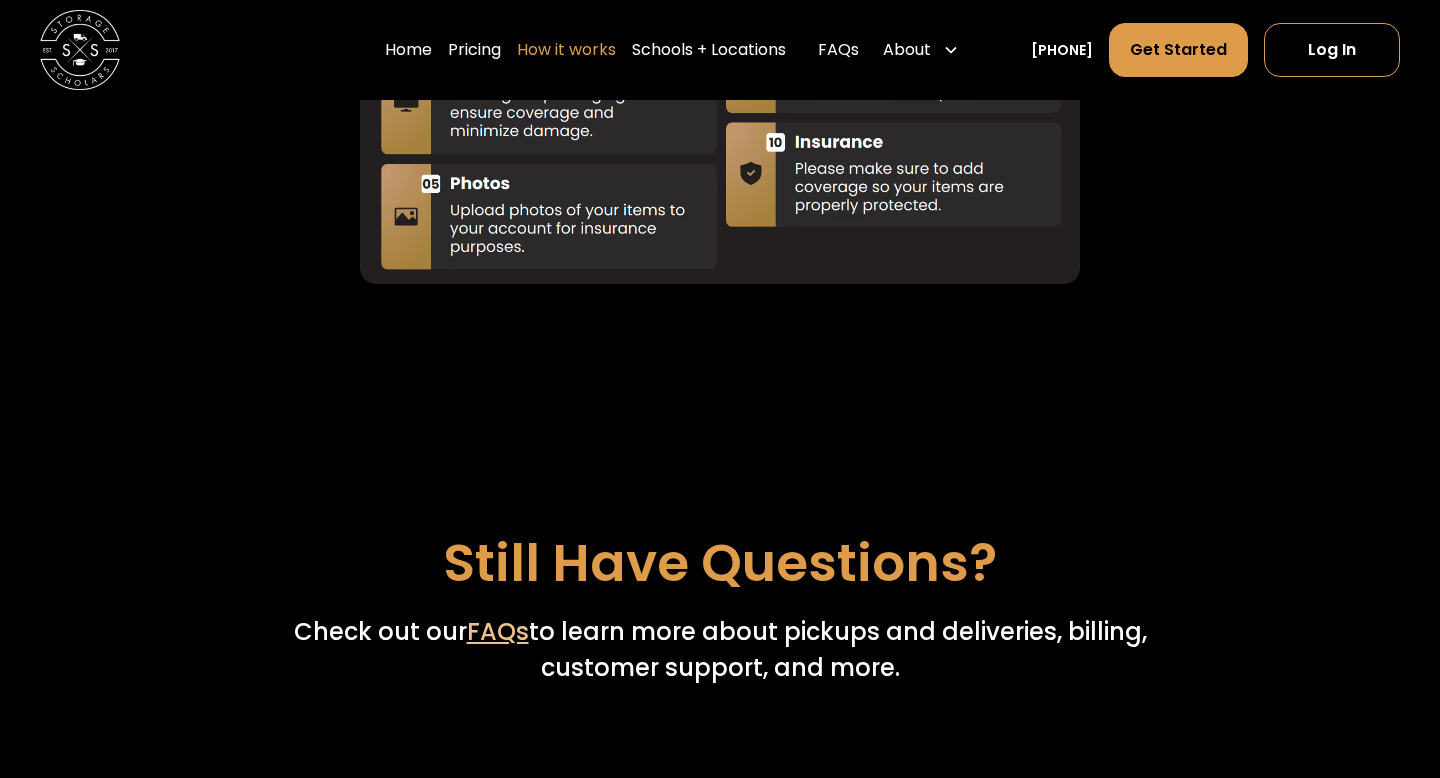 click on "How it works" at bounding box center (566, 50) 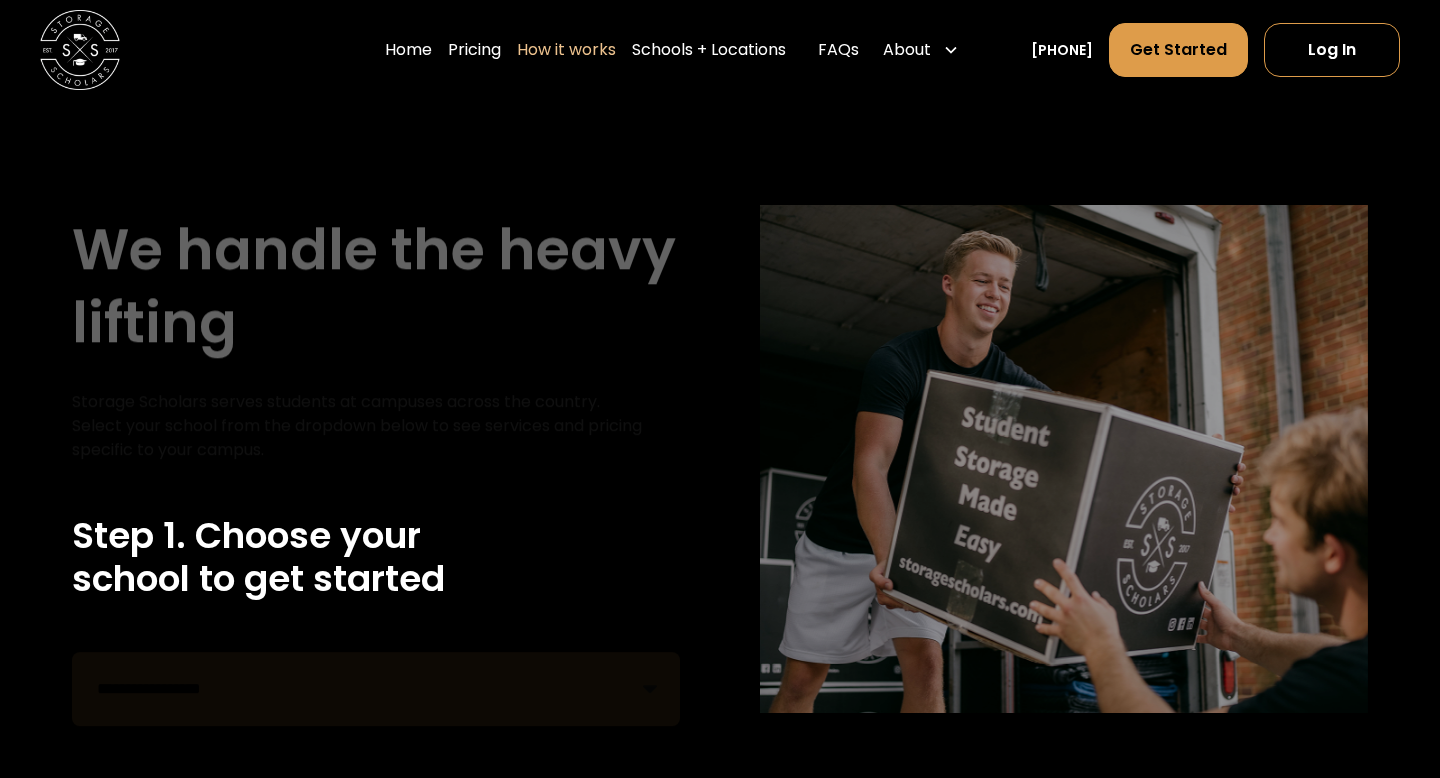 scroll, scrollTop: 0, scrollLeft: 0, axis: both 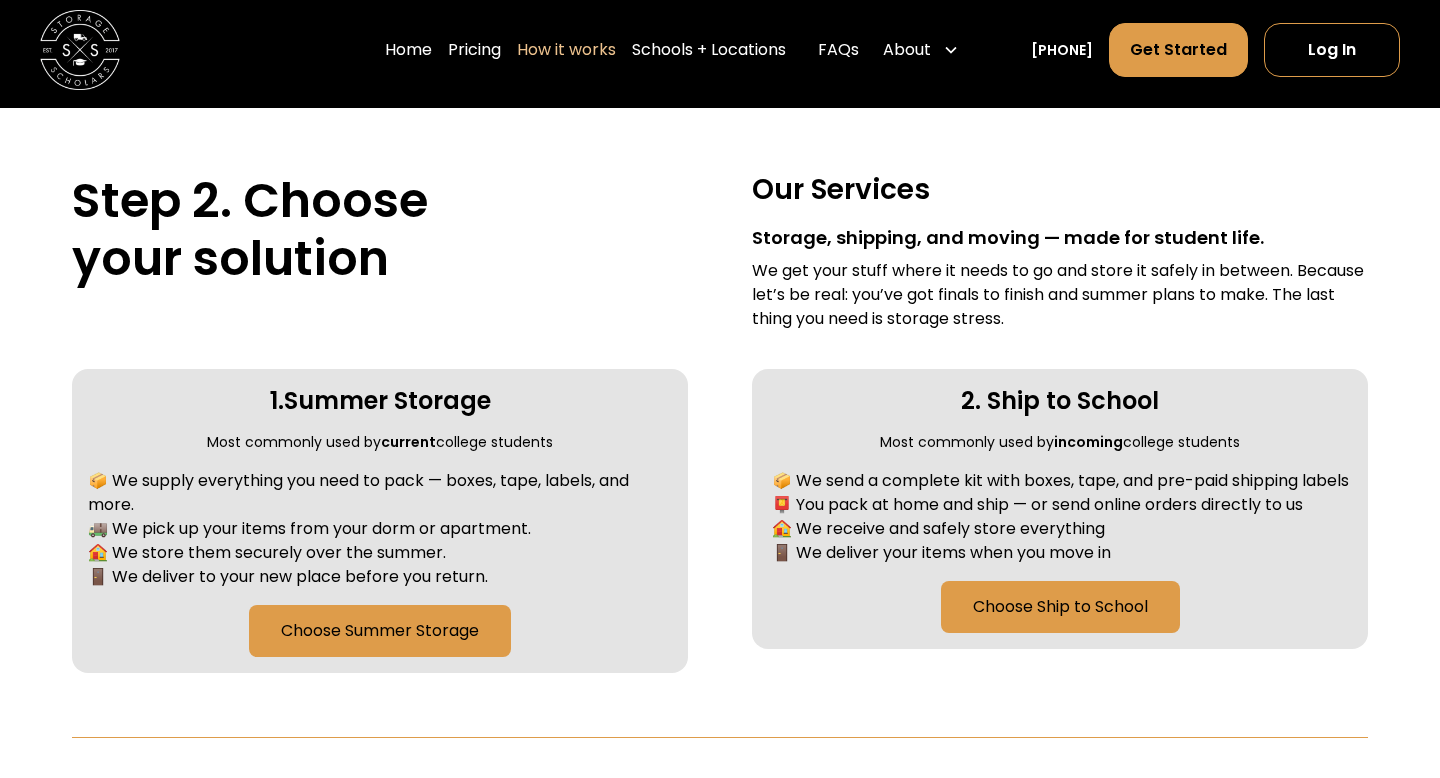 click on "Home Pricing How it works Schools + Locations Local Moving Apartment Moving Get a Quote FAQs About
About Us How To Pack Testimonials Careers Blog" at bounding box center (676, 50) 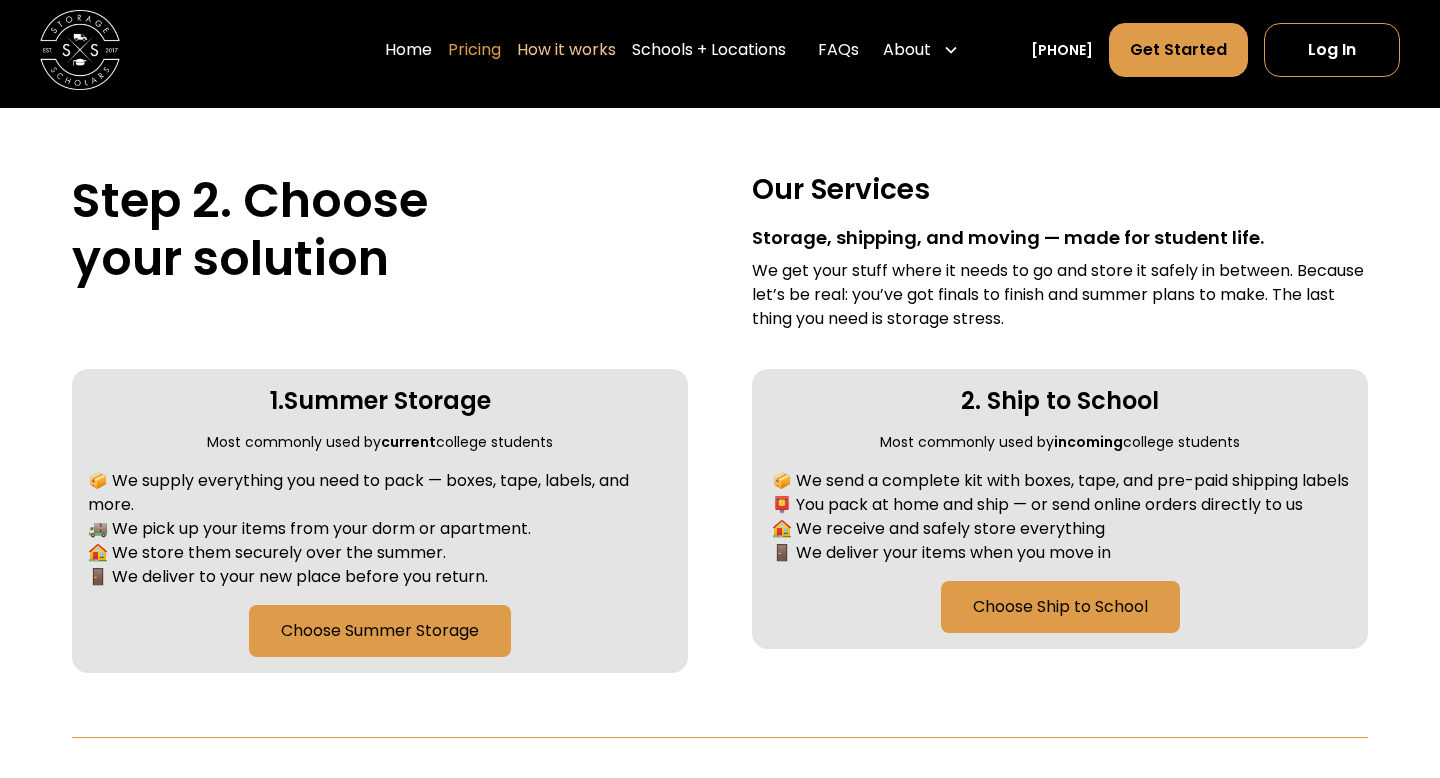 click on "Pricing" at bounding box center (474, 50) 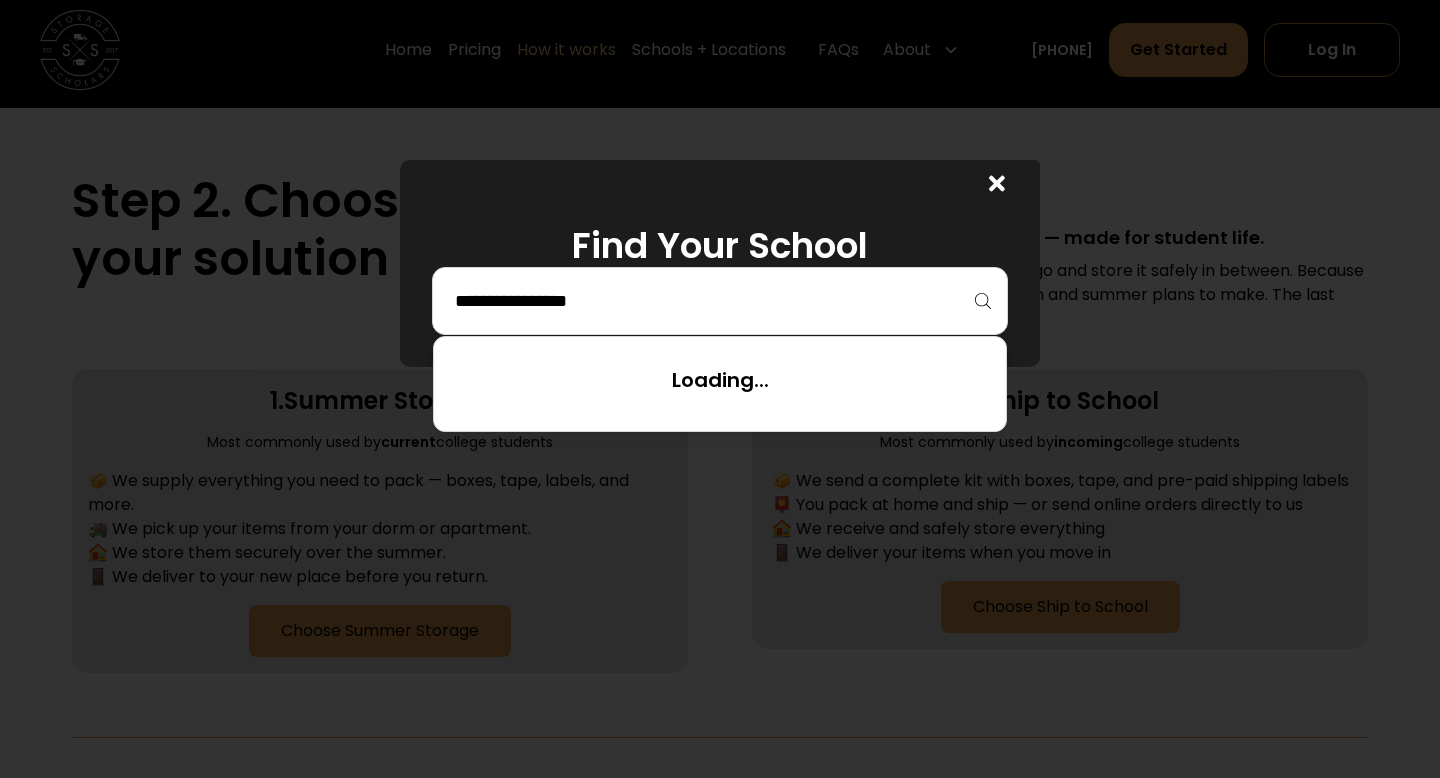 click at bounding box center [720, 301] 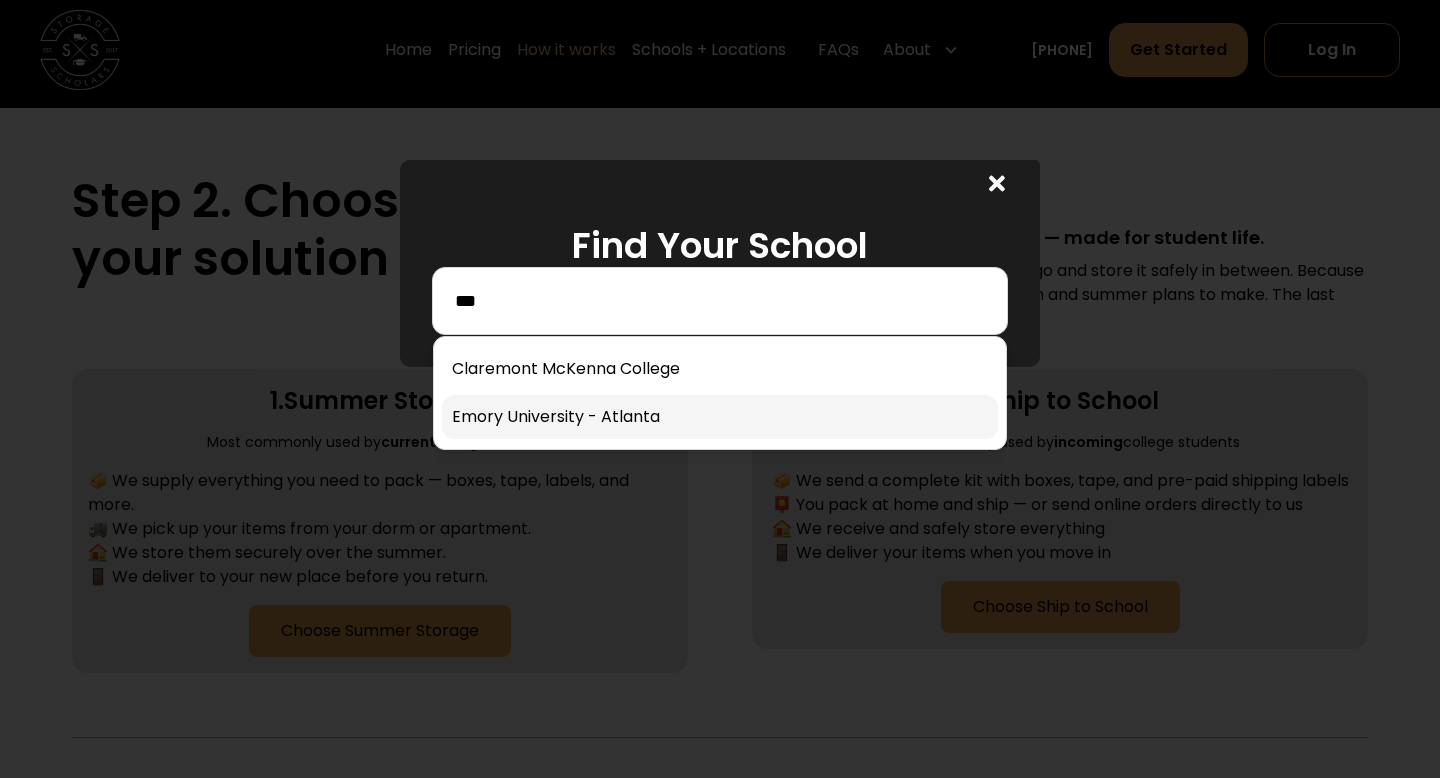 type on "***" 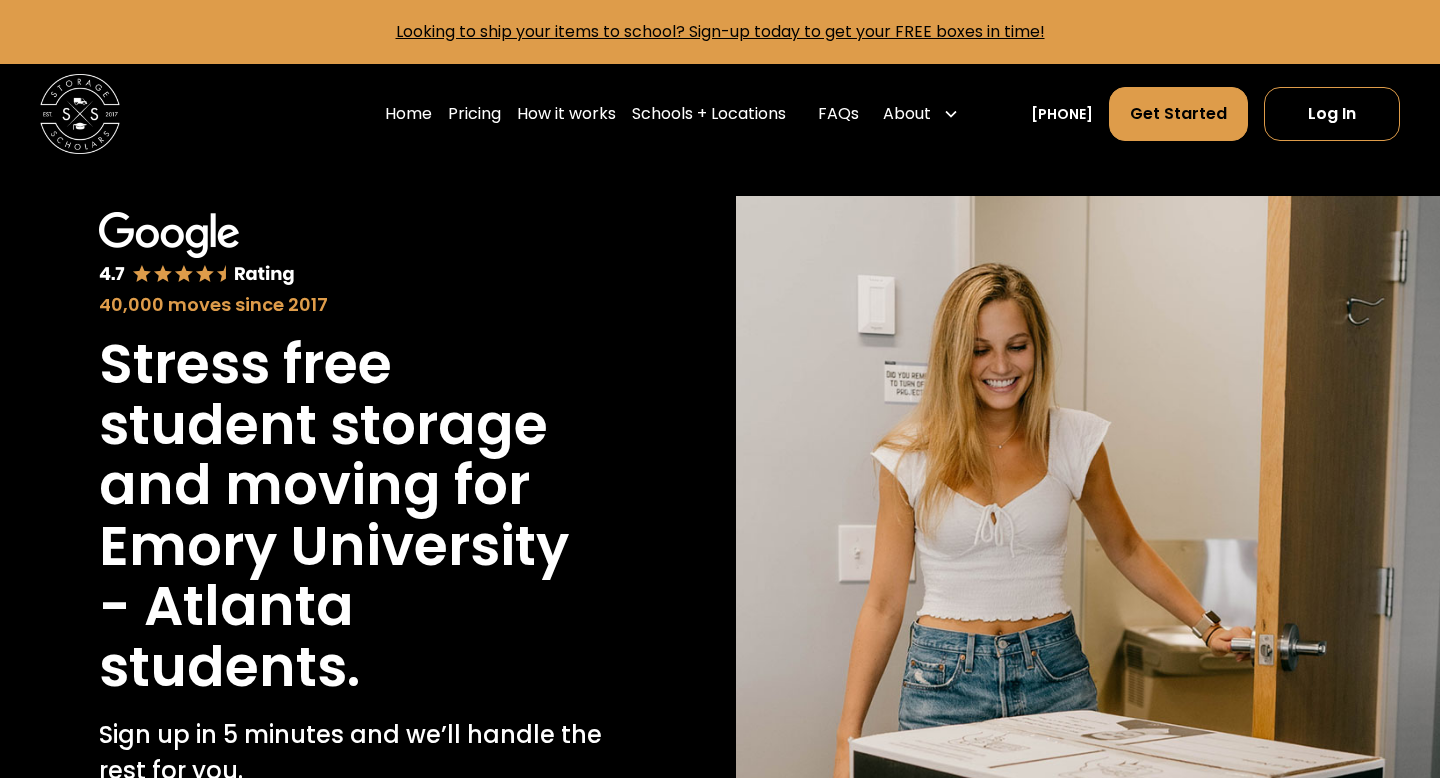 scroll, scrollTop: 0, scrollLeft: 0, axis: both 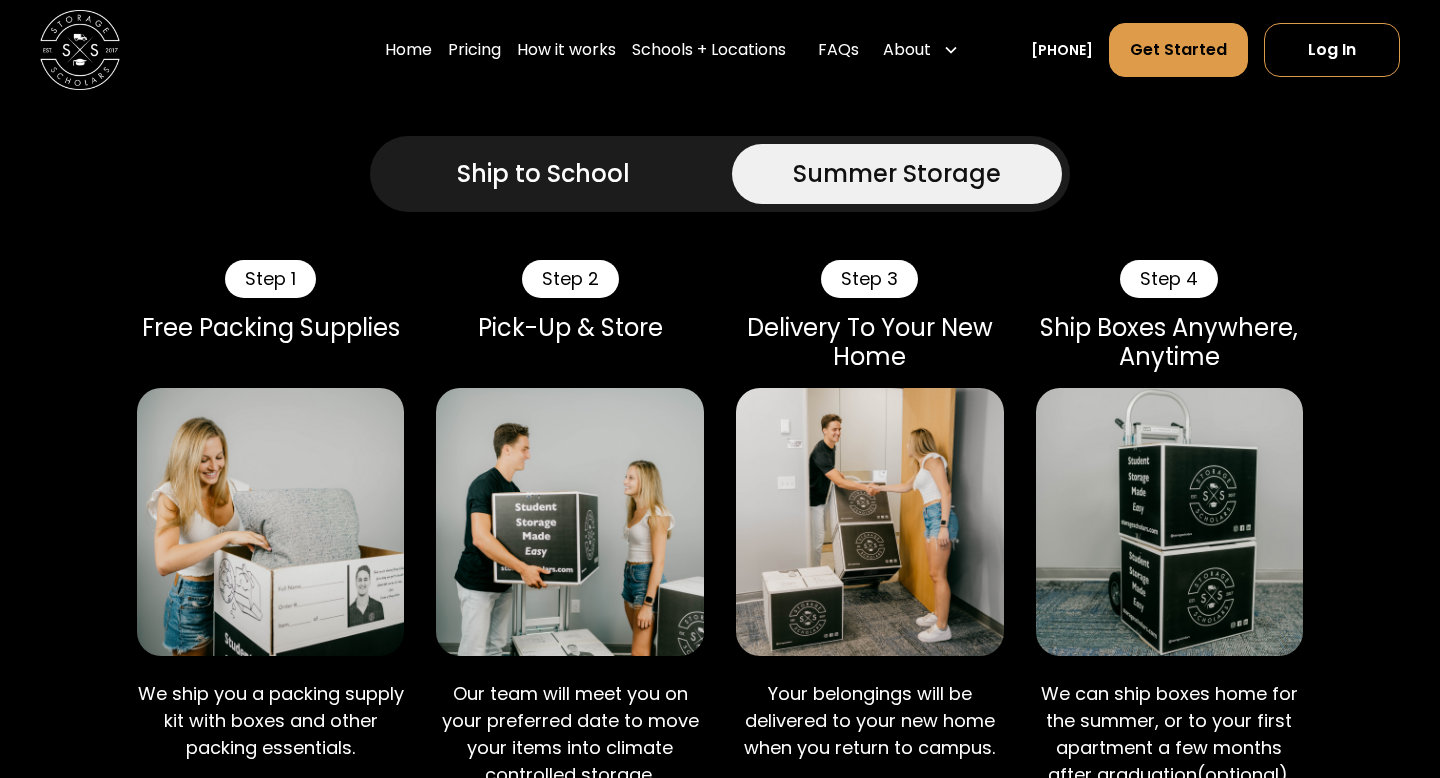 click on "Ship to School" at bounding box center (543, 174) 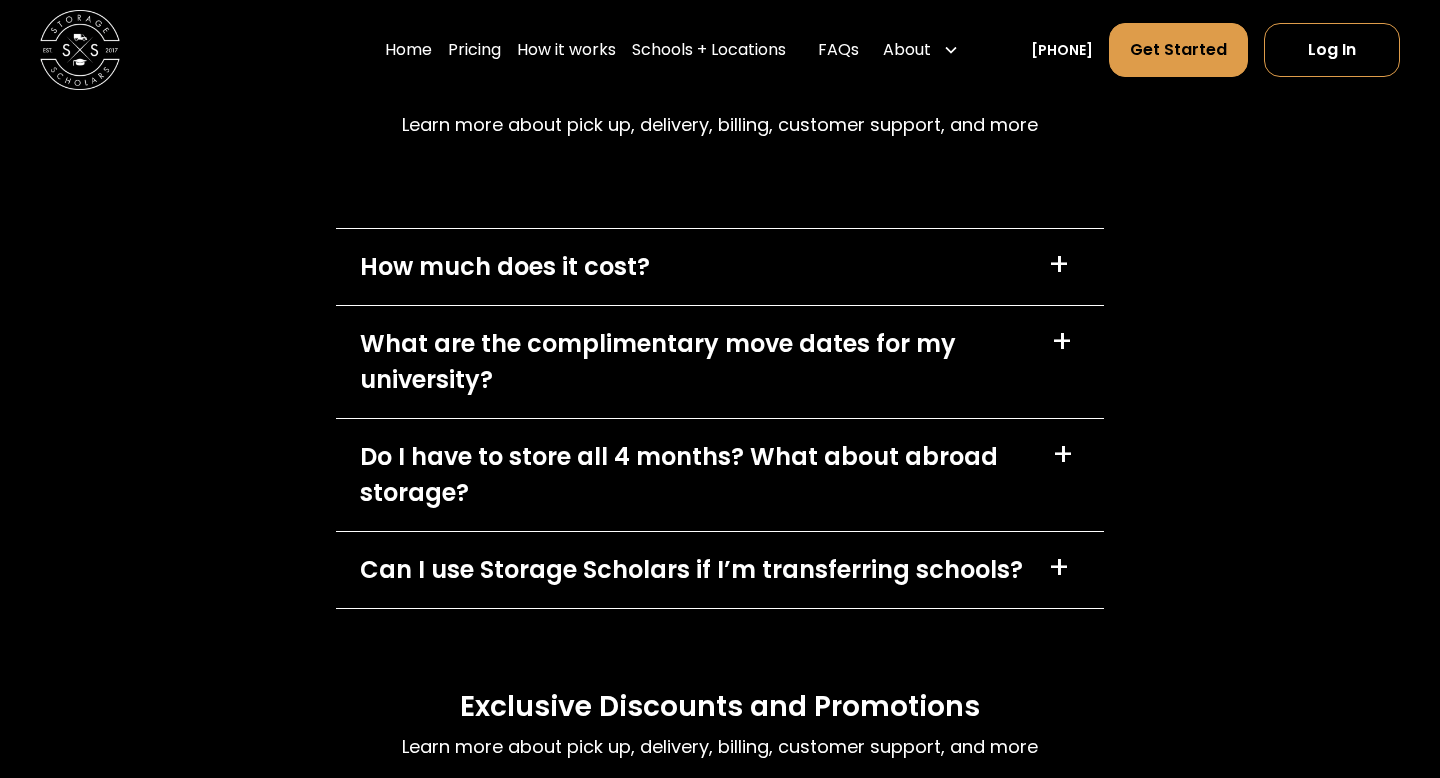 scroll, scrollTop: 7446, scrollLeft: 0, axis: vertical 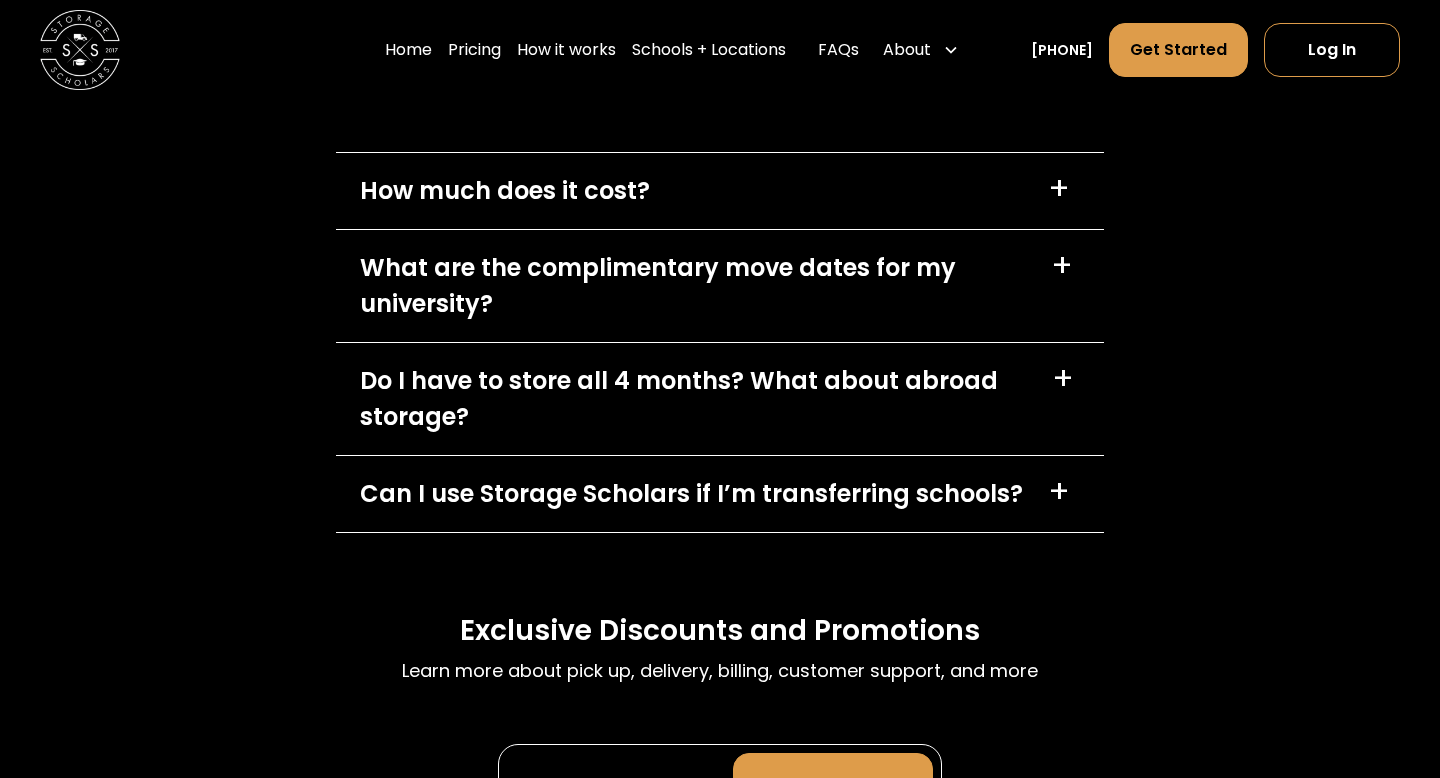 click on "What are the complimentary move dates for my university? +" at bounding box center (720, 286) 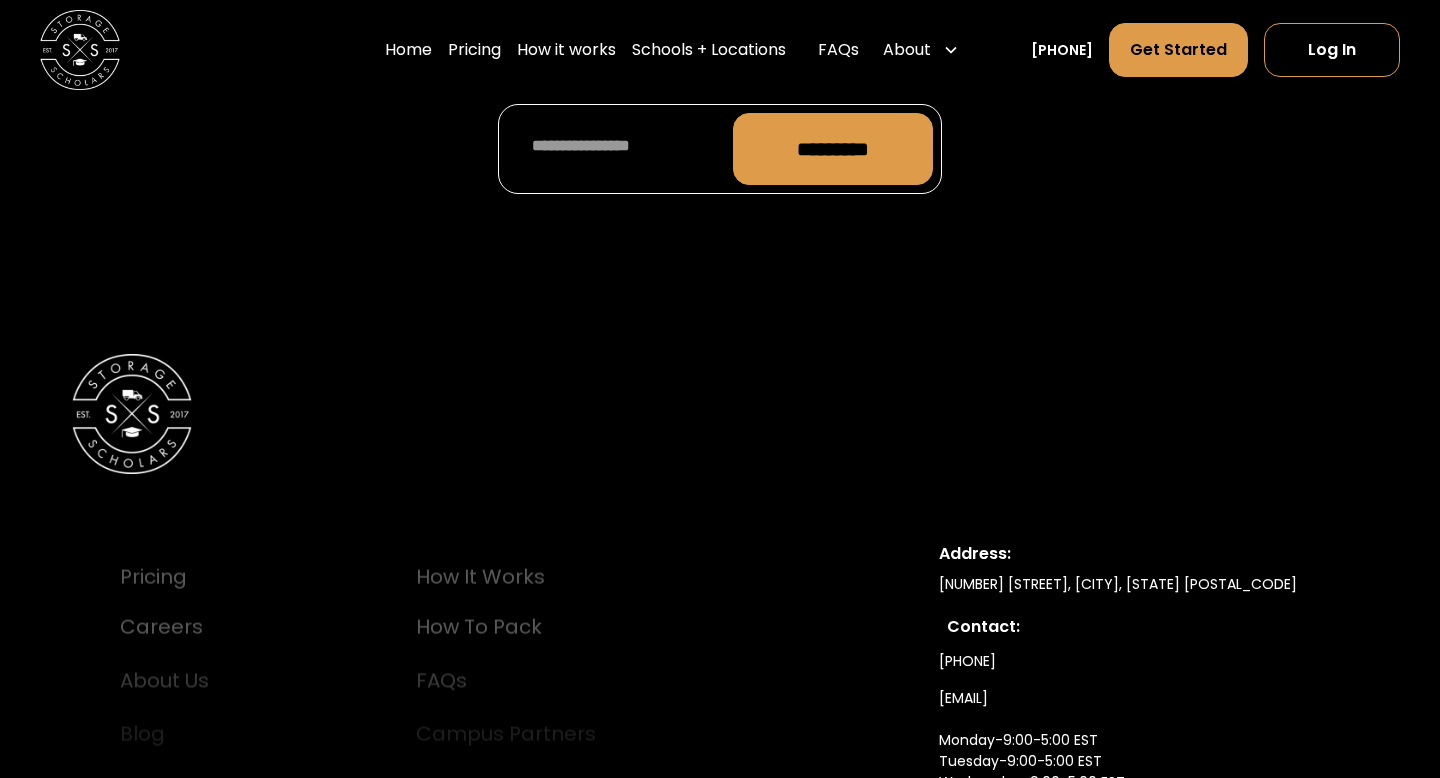 scroll, scrollTop: 8571, scrollLeft: 0, axis: vertical 